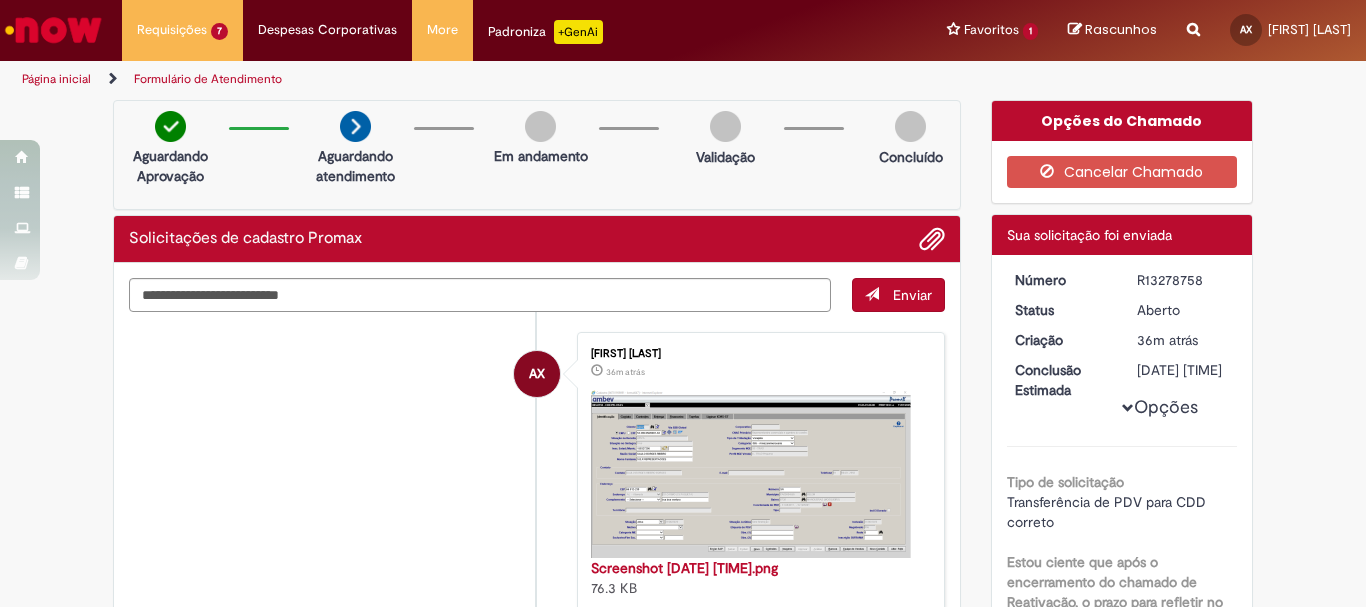 scroll, scrollTop: 0, scrollLeft: 0, axis: both 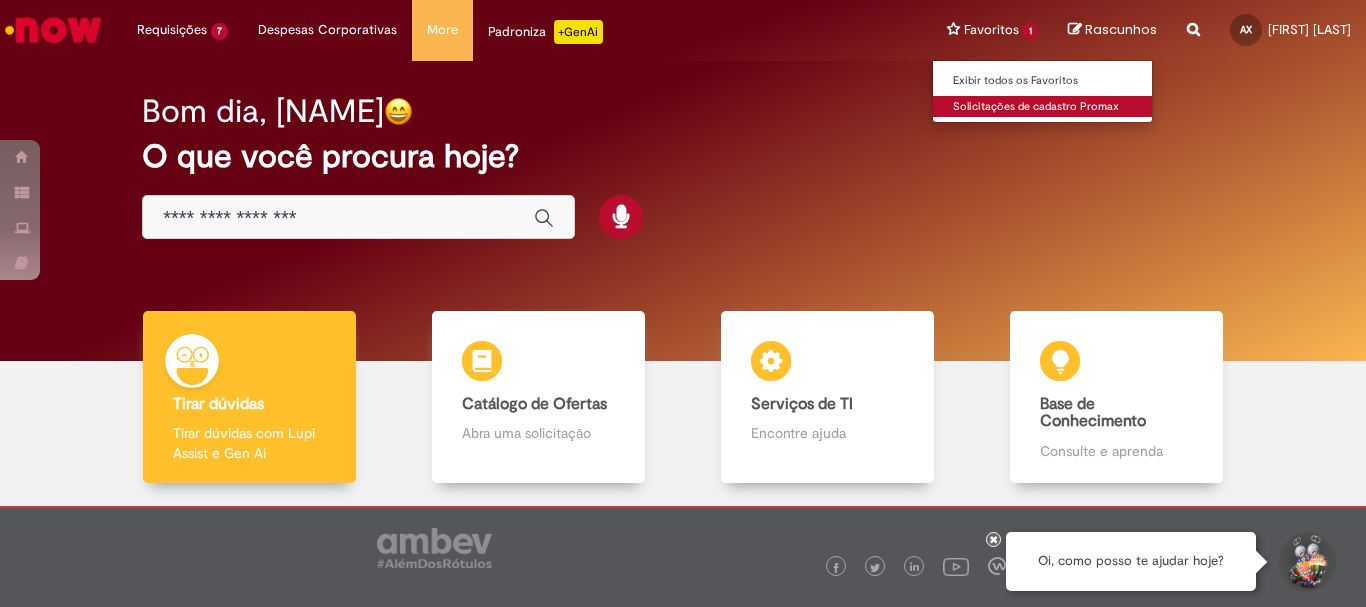 click on "Solicitações de cadastro Promax" at bounding box center [1043, 107] 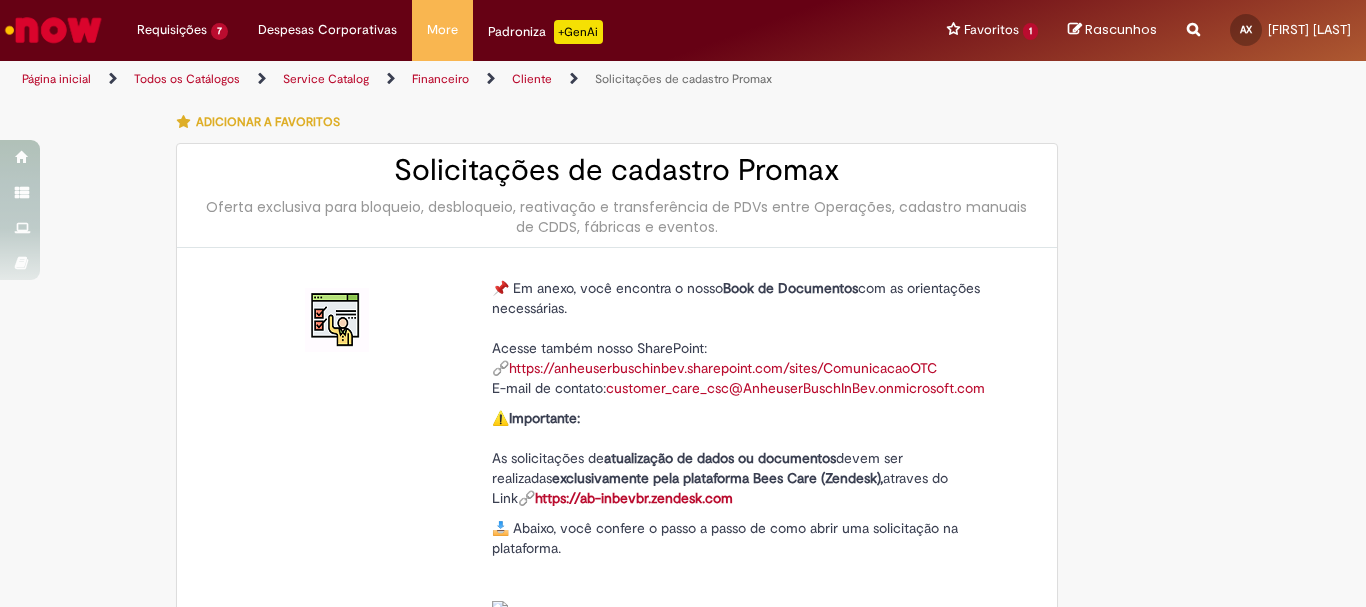 type on "**********" 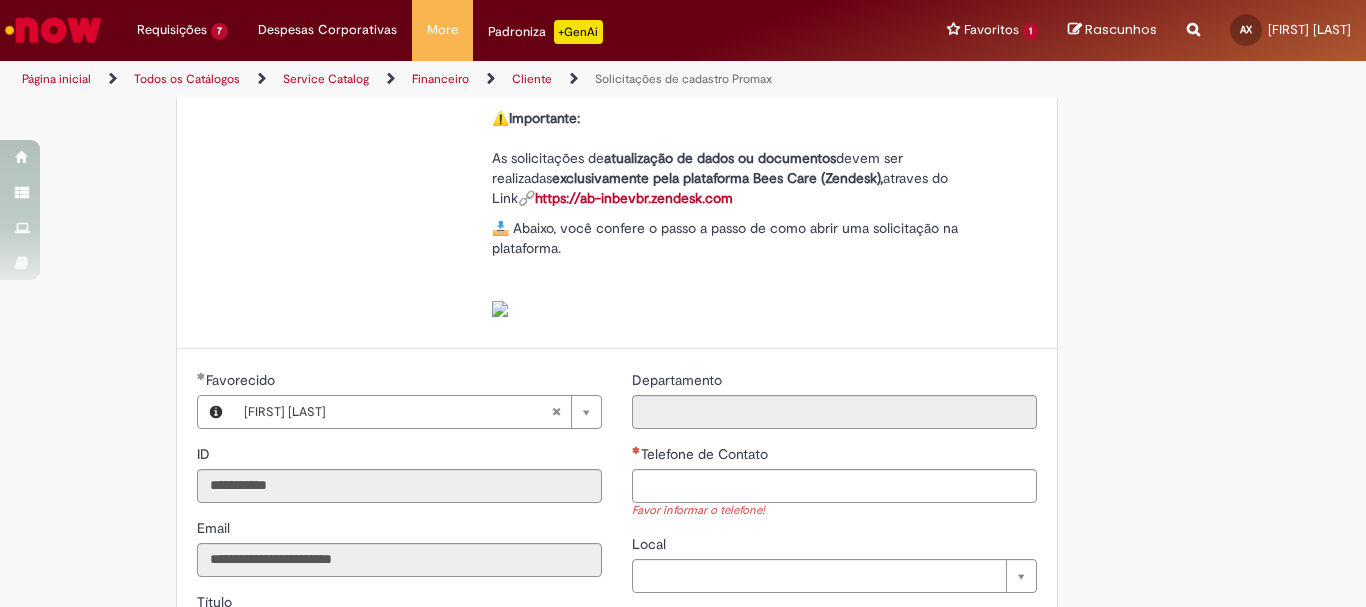 scroll, scrollTop: 400, scrollLeft: 0, axis: vertical 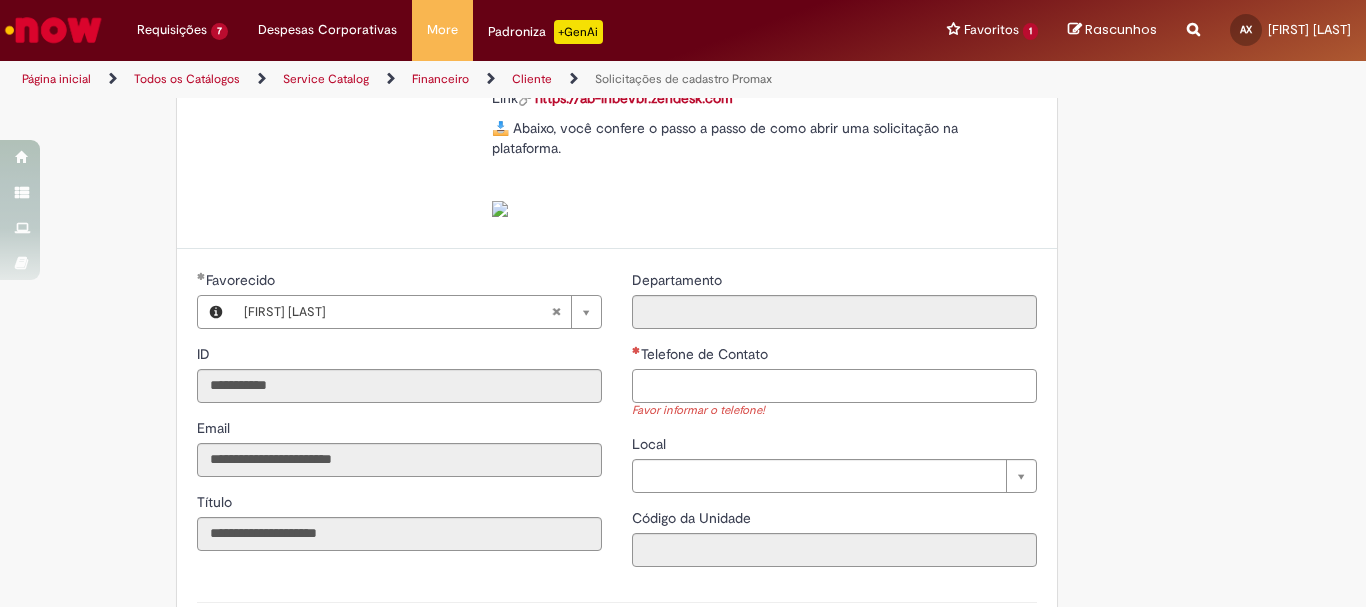 click on "Telefone de Contato" at bounding box center (834, 386) 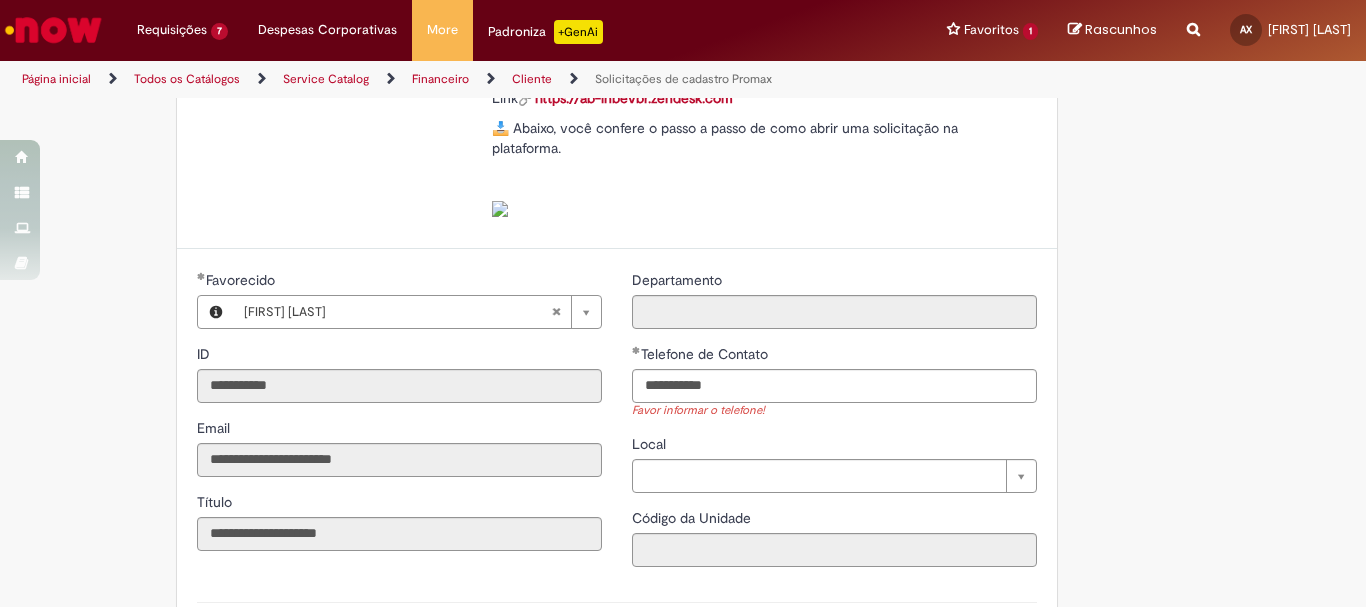 type on "**********" 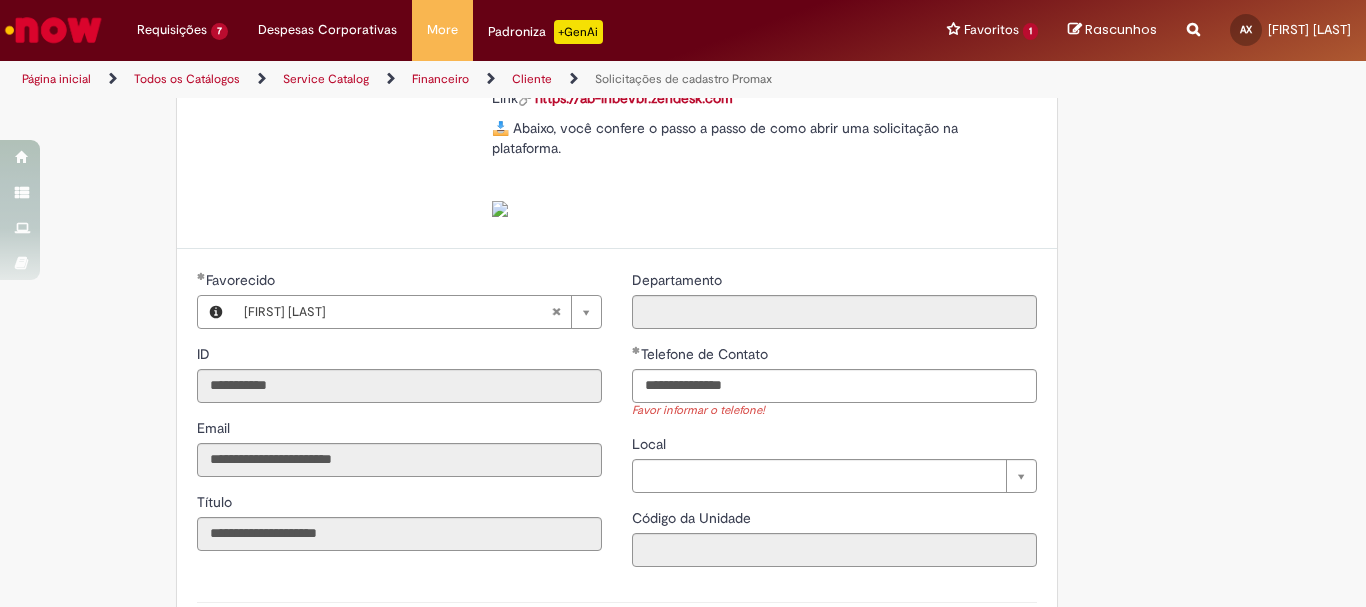 click on "Adicionar a Favoritos
Solicitações de cadastro Promax
Oferta exclusiva para bloqueio, desbloqueio, reativação e transferência de PDVs entre Operações, cadastro manuais de CDDS, fábricas e eventos.
📌 Em anexo, você encontra o nosso  Book de Documentos  com as orientações necessárias. Acesse também nosso SharePoint: 🔗  https://anheuserbuschinbev.sharepoint.com/sites/ComunicacaoOTC E-mail de contato:   customer_care_csc@AnheuserBuschInBev.onmicrosoft.com
⚠️  Importante: As solicitações de  atualização de dados ou documentos  devem ser realizadas  exclusivamente pela plataforma Bees Care (Zendesk),  atraves do Link 🔗  https://ab-inbevbr.zendesk.com
📥 Abaixo, você confere o passo a passo de como abrir uma solicitação na plataforma.
SAP Interim Country Code ** Favorecido" at bounding box center [683, 471] 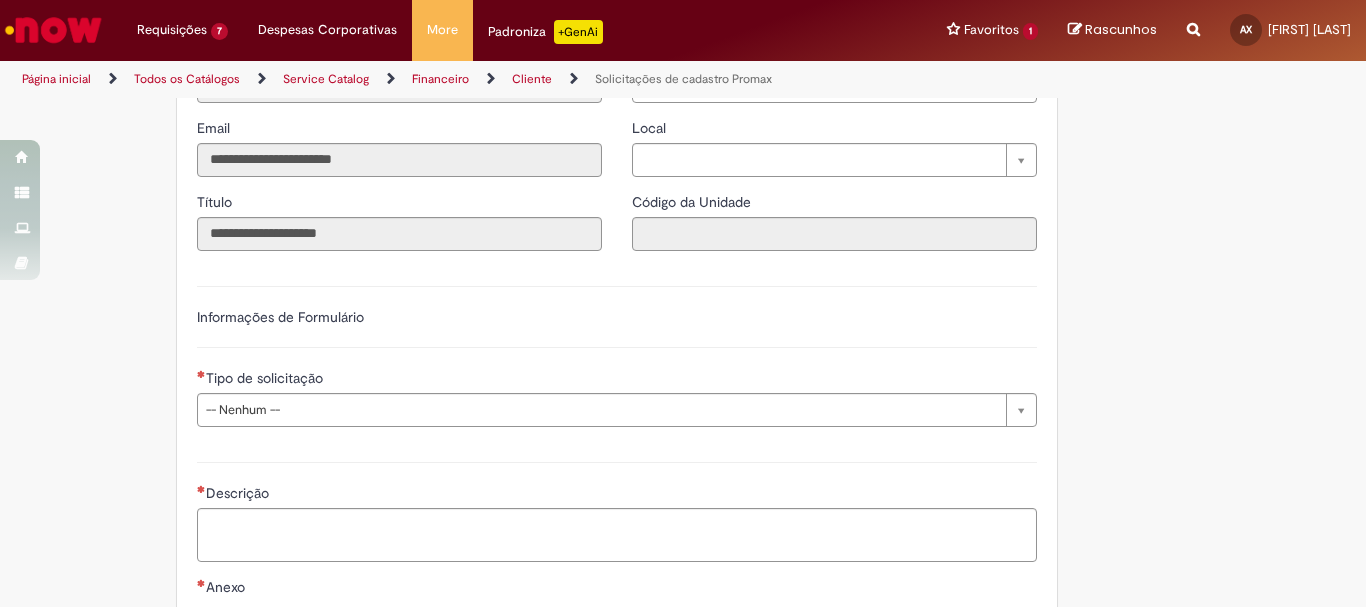 scroll, scrollTop: 900, scrollLeft: 0, axis: vertical 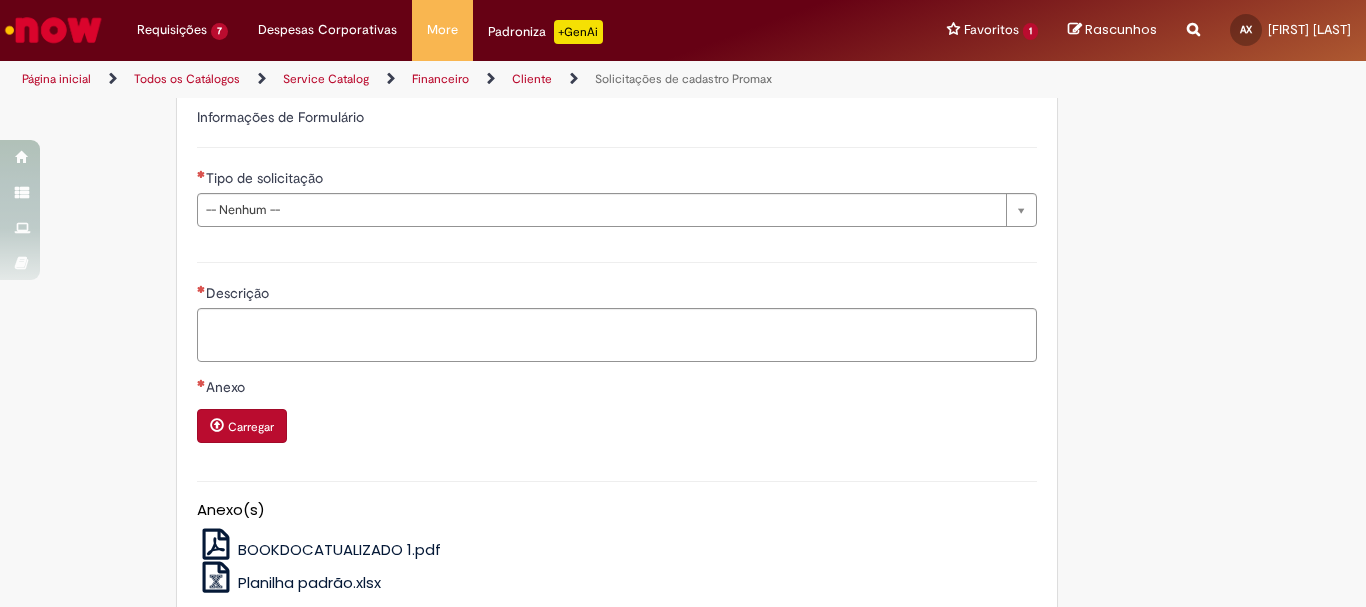 click on "Tipo de solicitação" at bounding box center (617, 180) 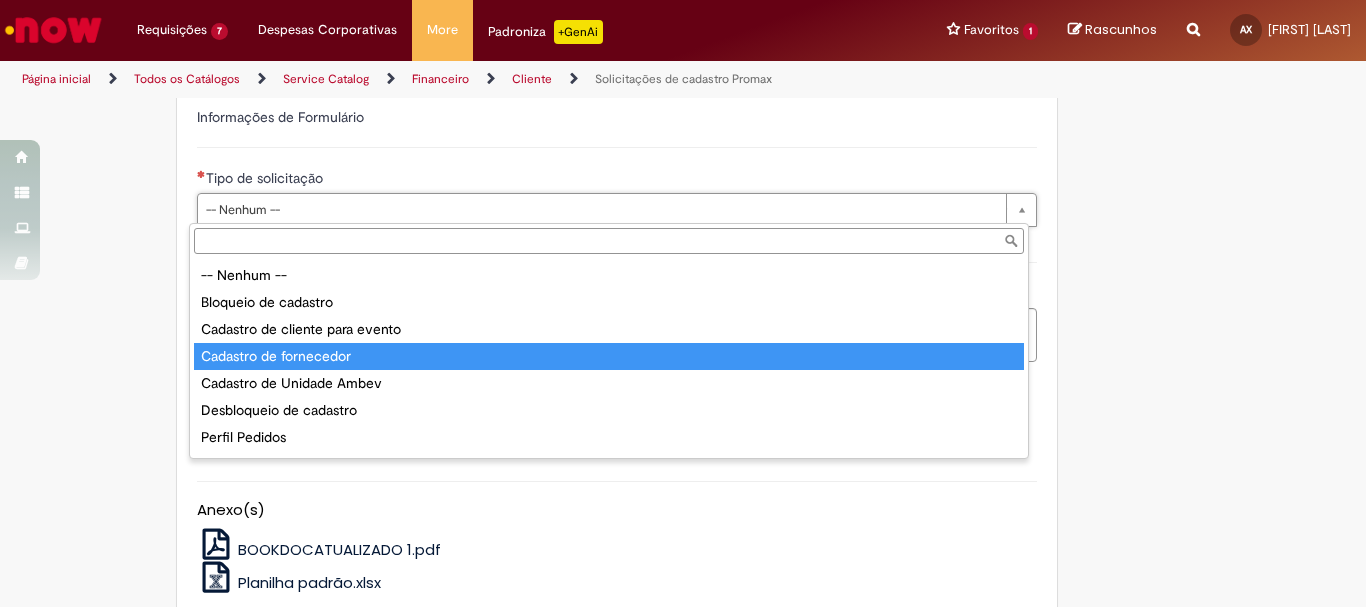 scroll, scrollTop: 78, scrollLeft: 0, axis: vertical 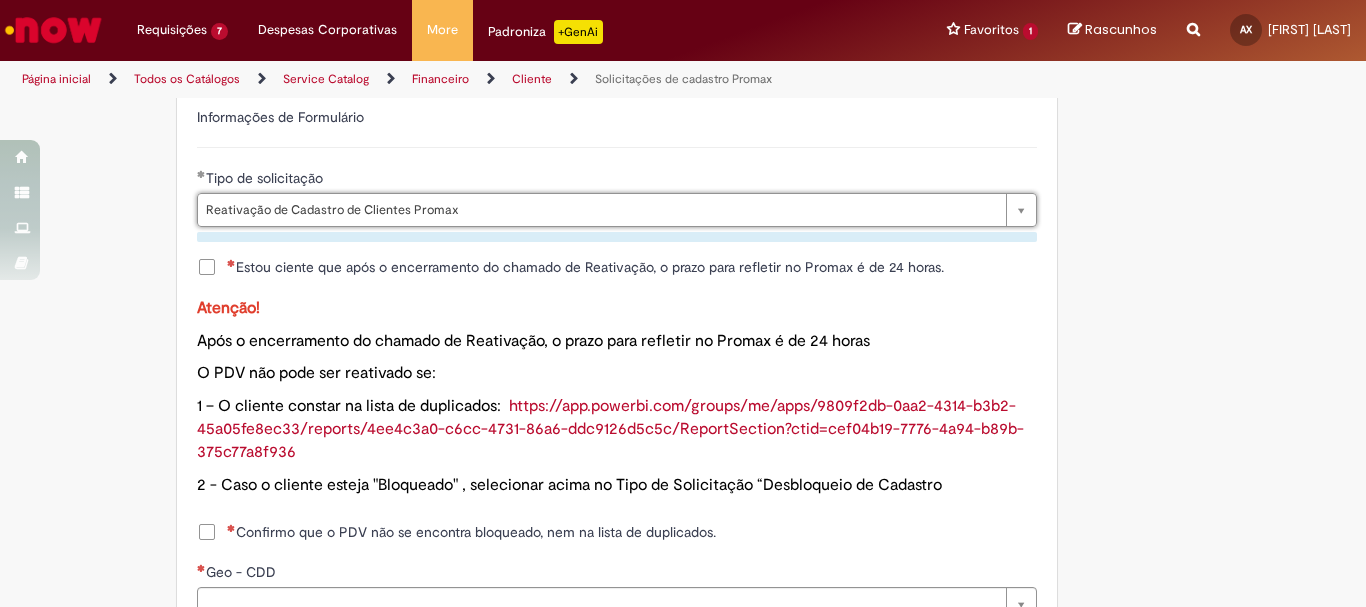type on "**********" 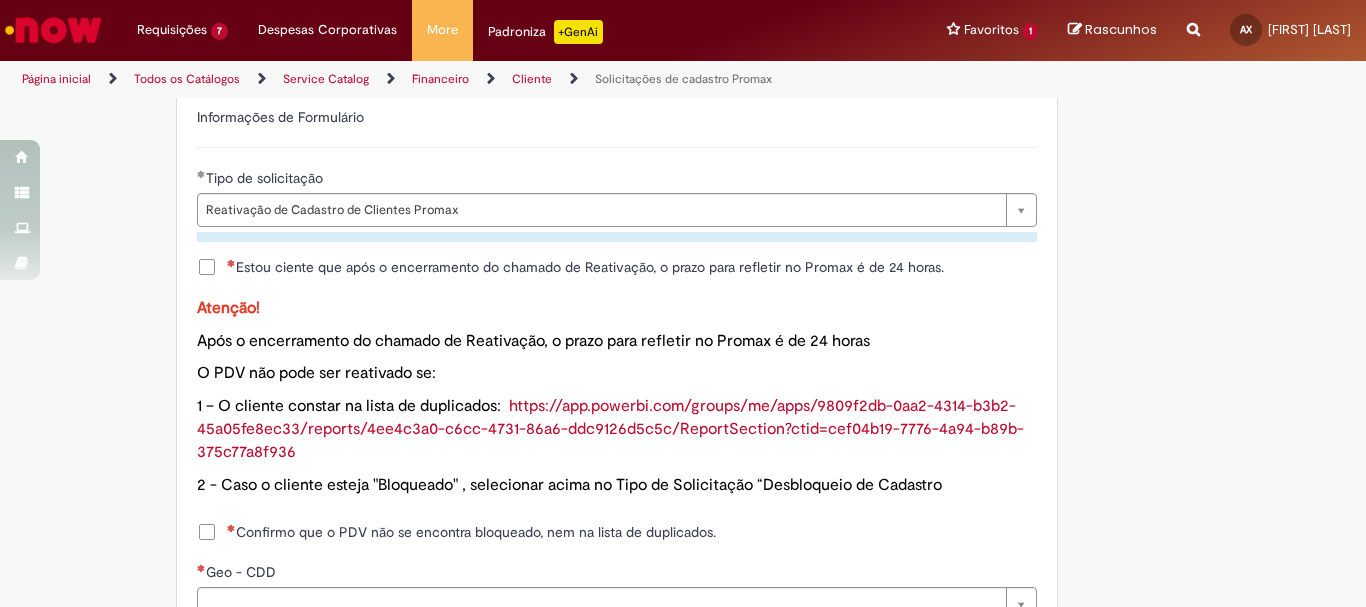 click on "**********" at bounding box center (617, 544) 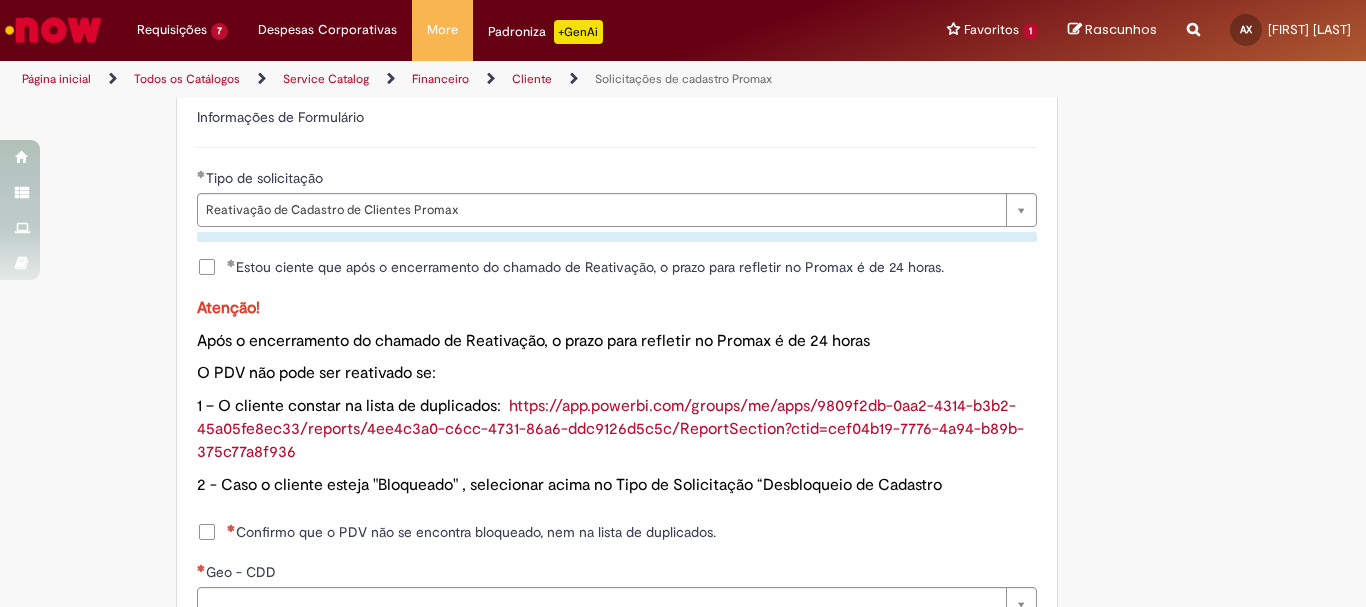 scroll, scrollTop: 1100, scrollLeft: 0, axis: vertical 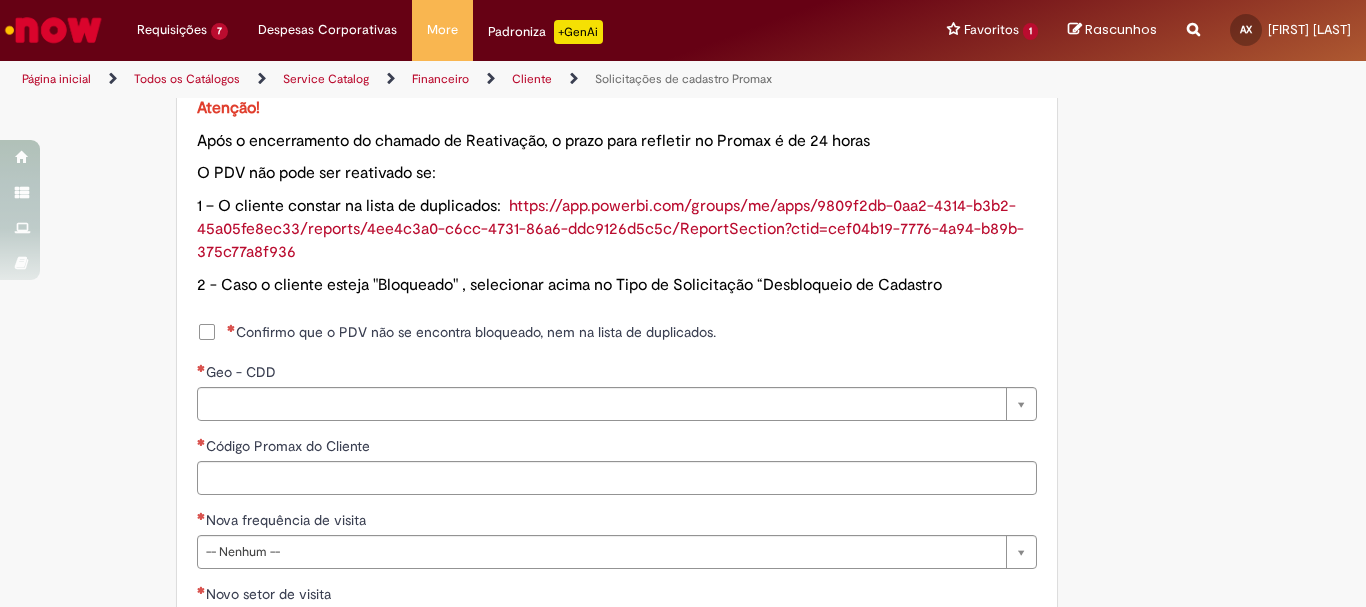 click on "Confirmo que o PDV não se encontra bloqueado, nem na lista de duplicados." at bounding box center [471, 332] 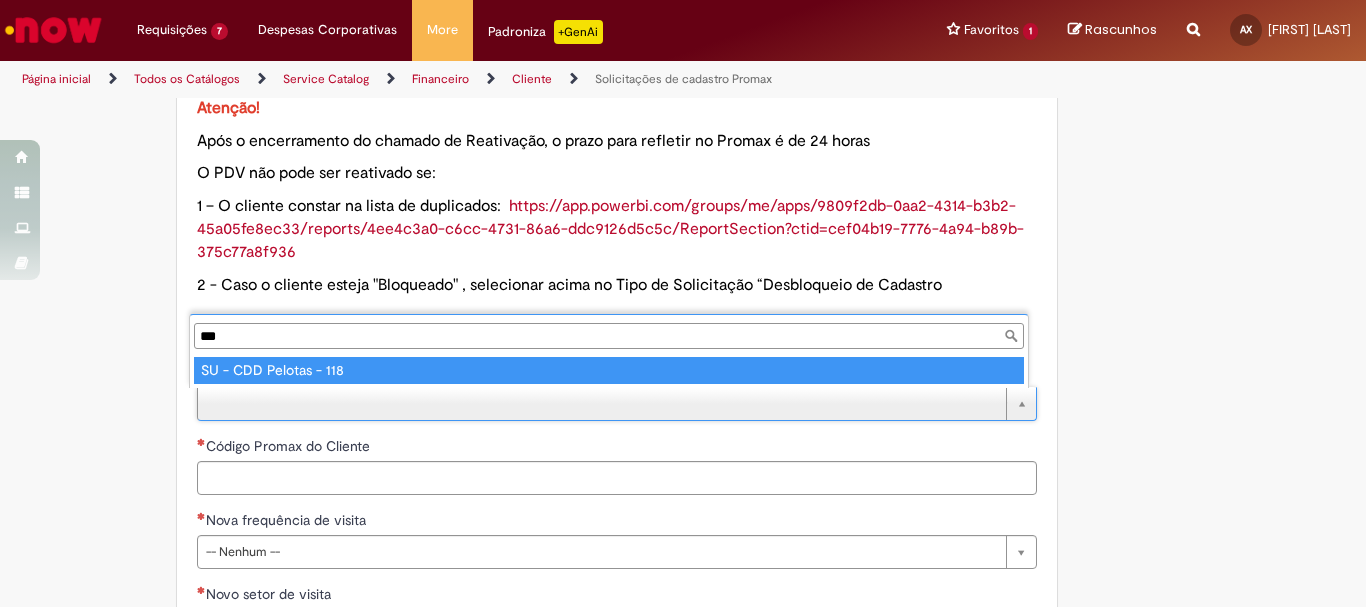 type on "***" 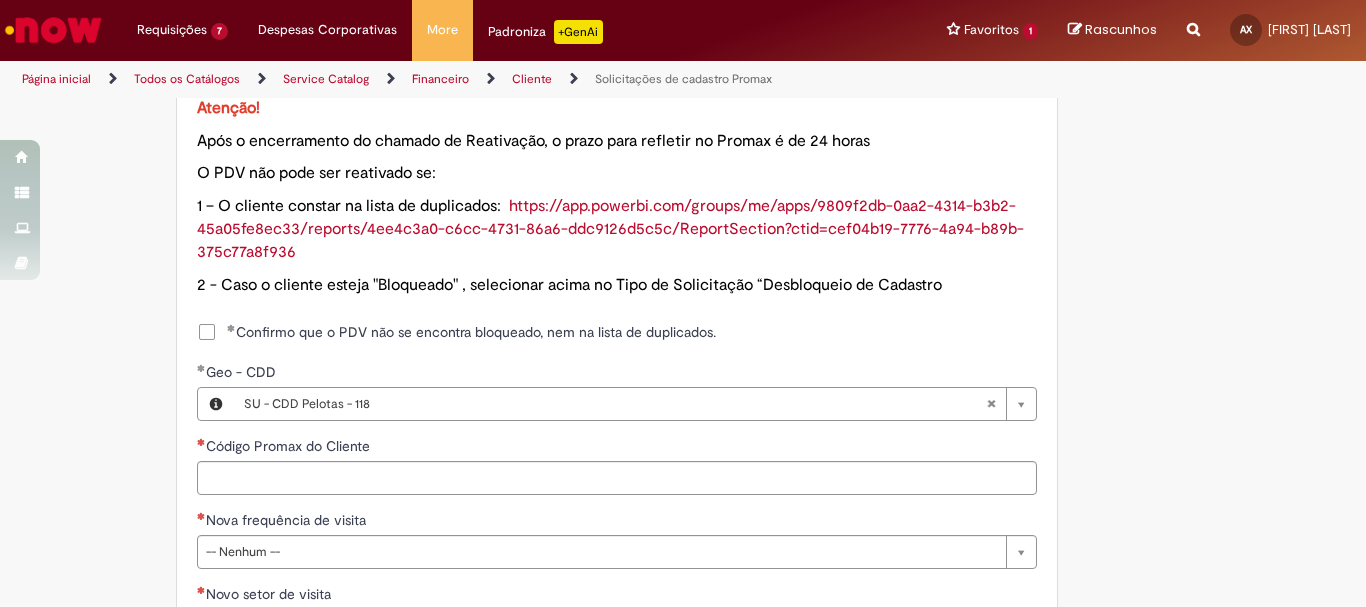 drag, startPoint x: 385, startPoint y: 506, endPoint x: 387, endPoint y: 491, distance: 15.132746 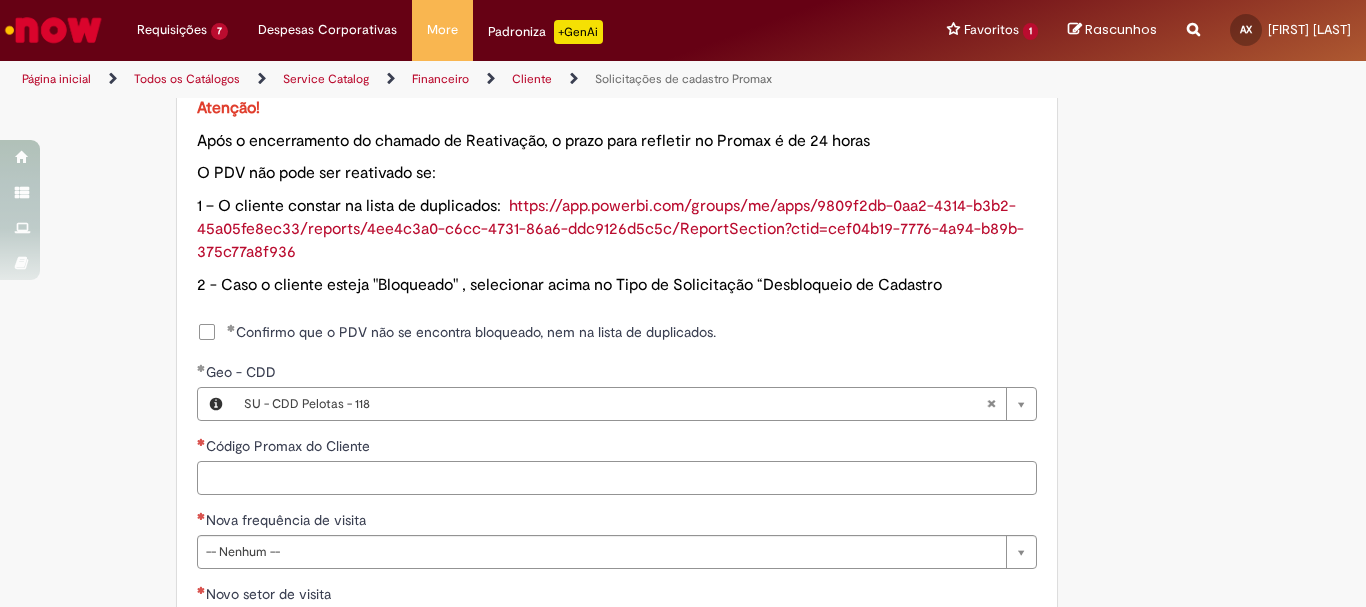click on "Código Promax do Cliente" at bounding box center (617, 478) 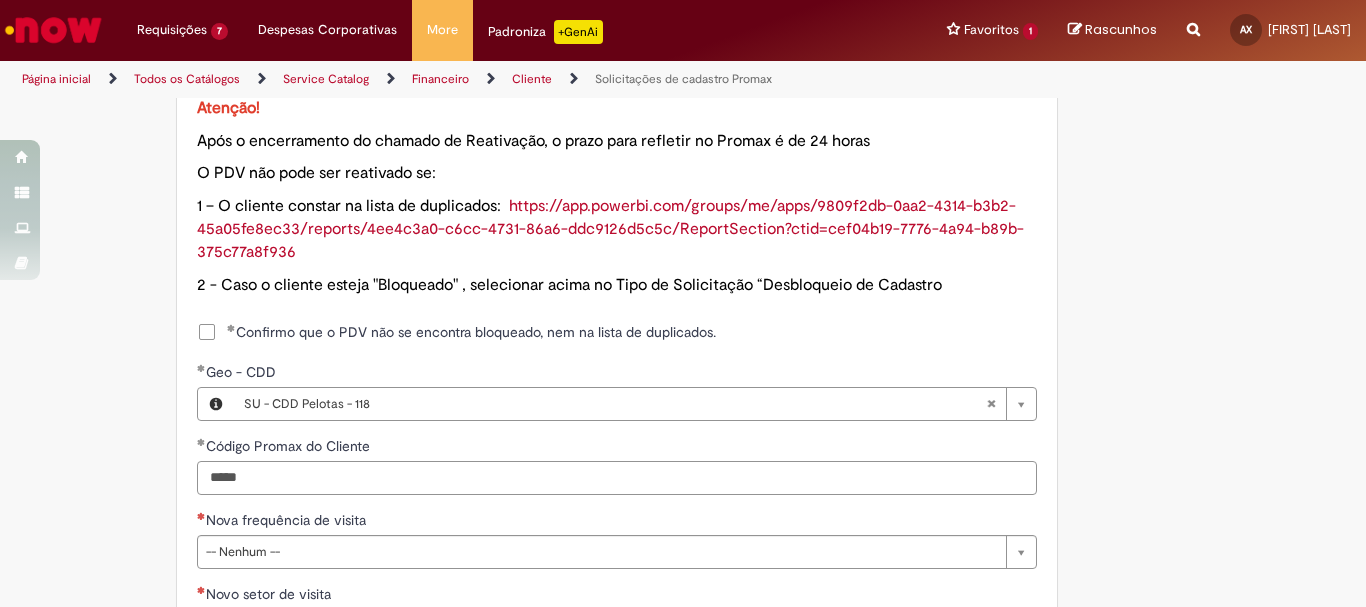 type on "*****" 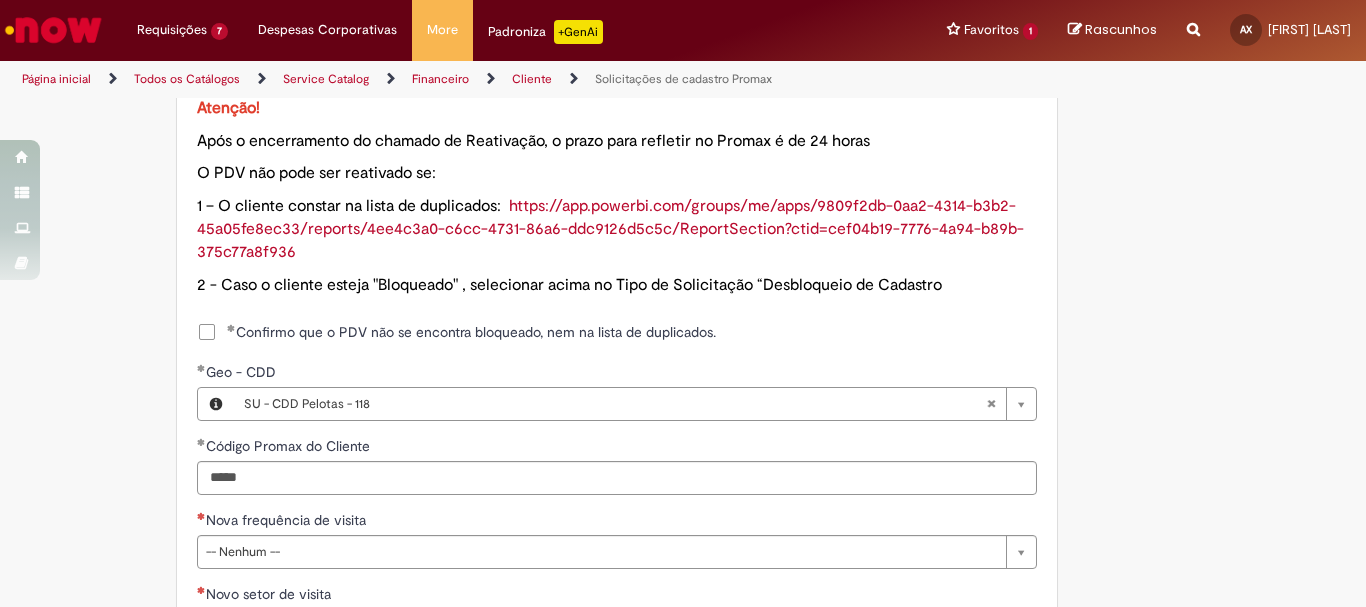 drag, startPoint x: 92, startPoint y: 403, endPoint x: 103, endPoint y: 407, distance: 11.7046995 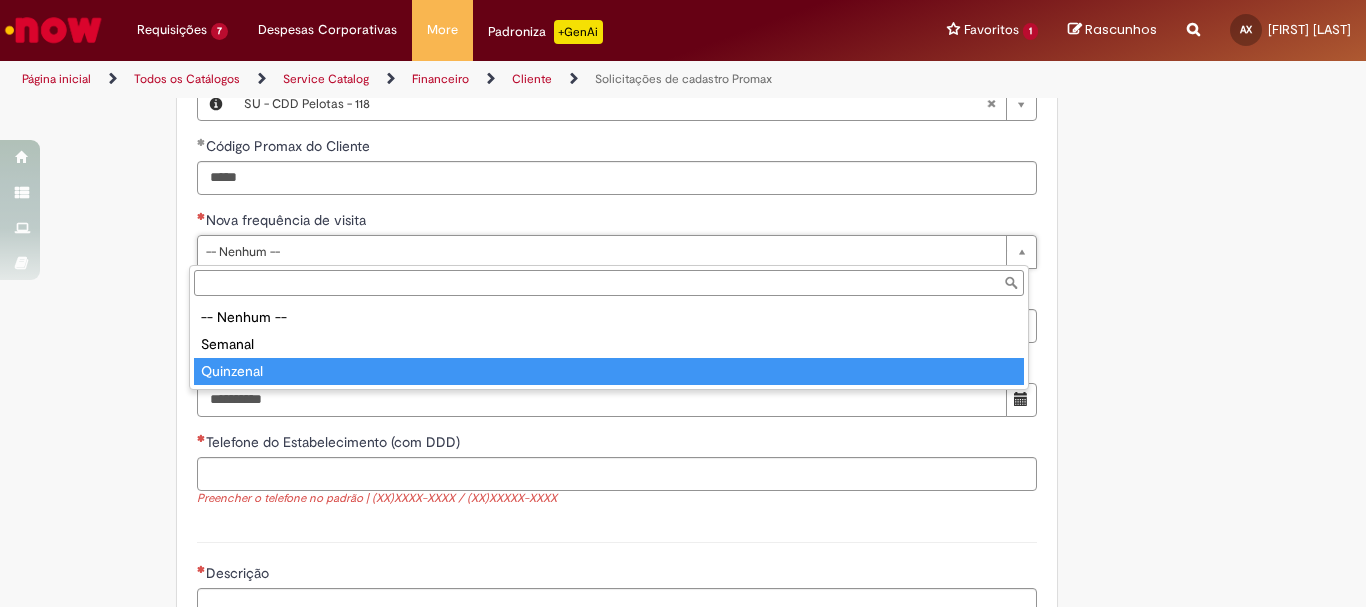 type on "*********" 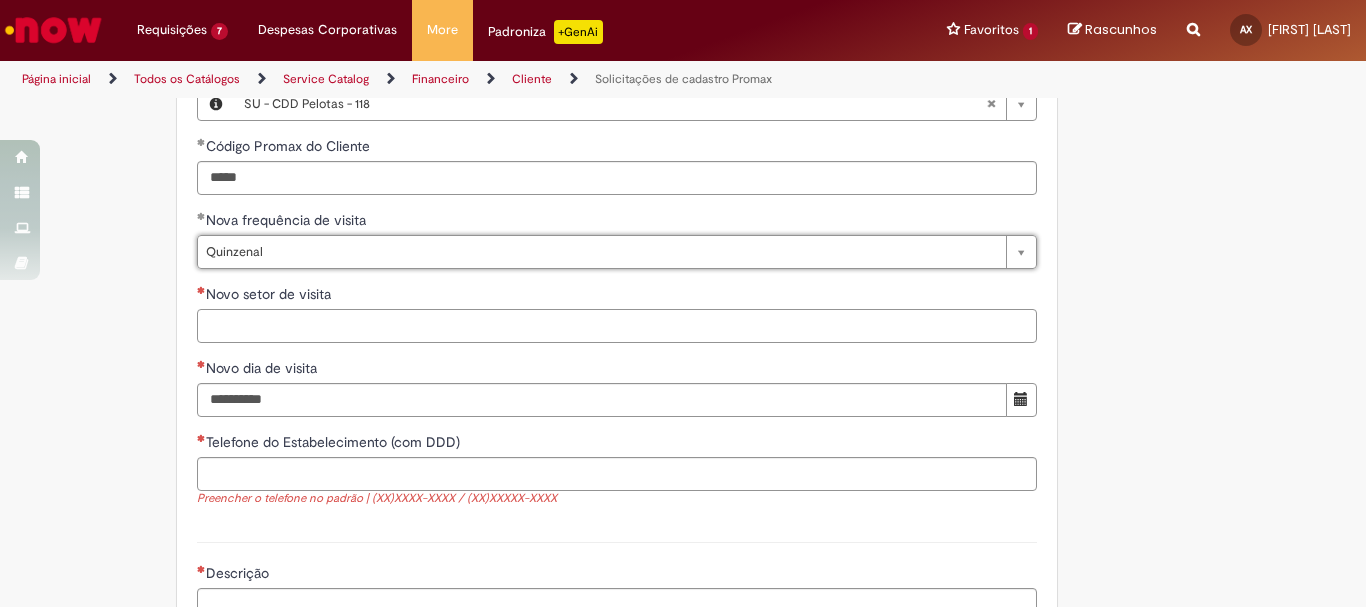 click on "Novo setor de visita" at bounding box center (617, 326) 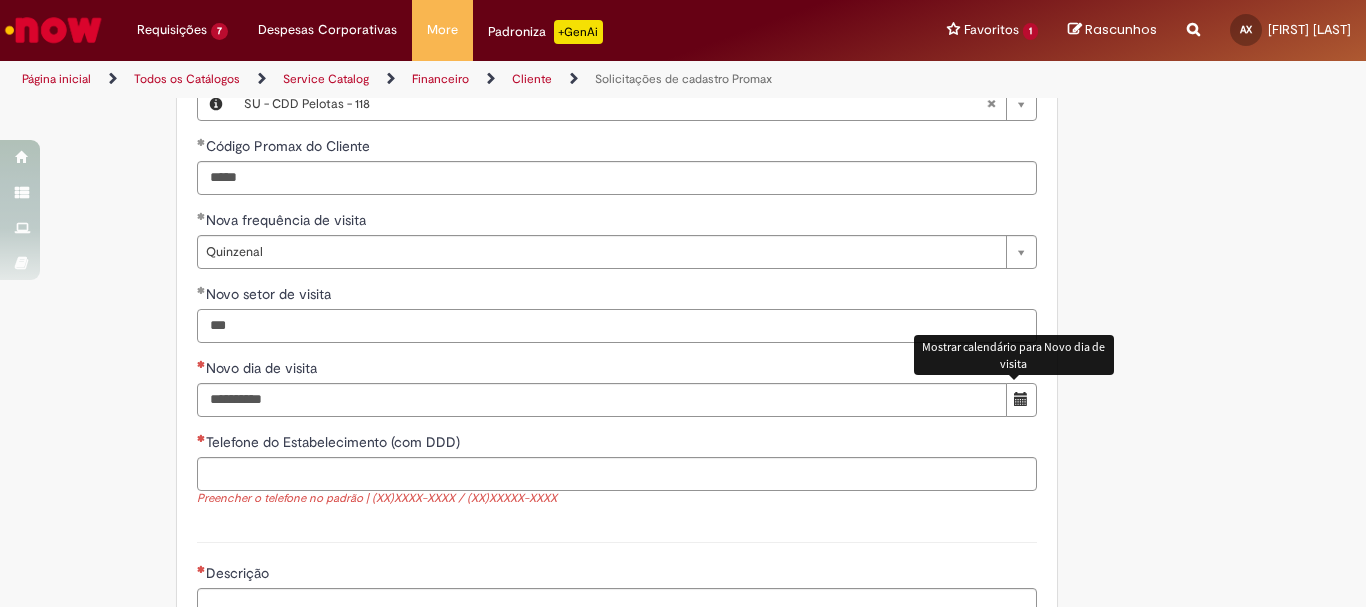 type on "***" 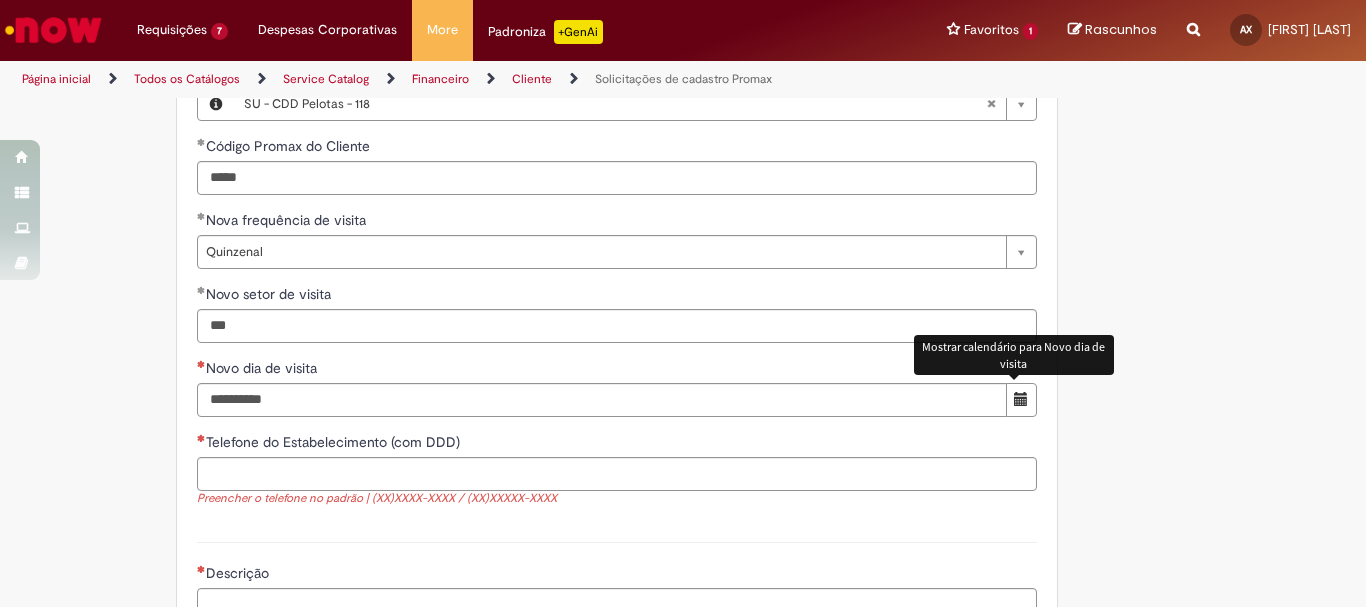 click at bounding box center [1021, 400] 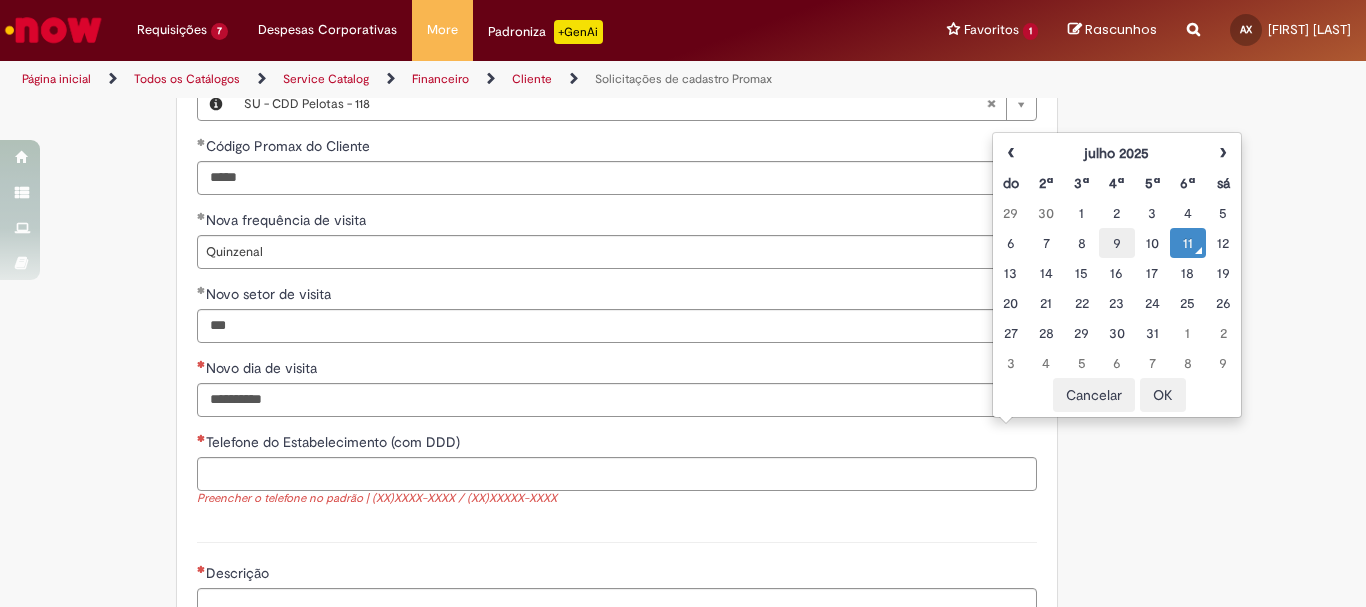 click on "9" at bounding box center (1116, 243) 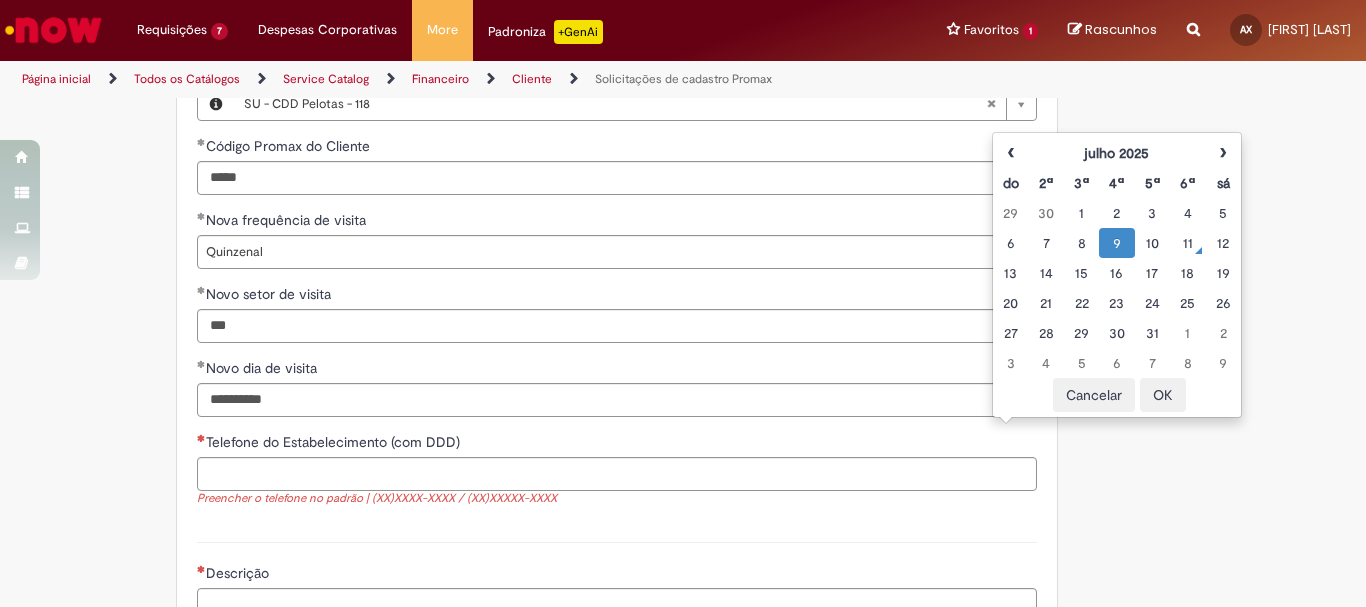 click on "OK" at bounding box center [1163, 395] 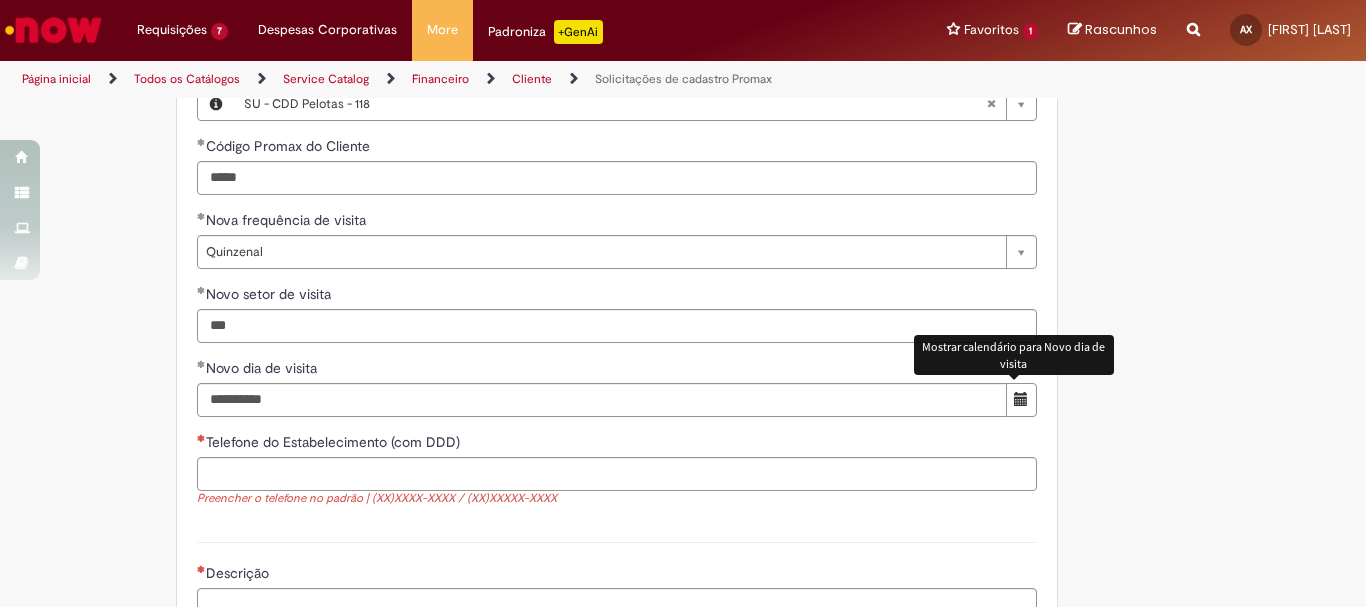 click at bounding box center (1021, 400) 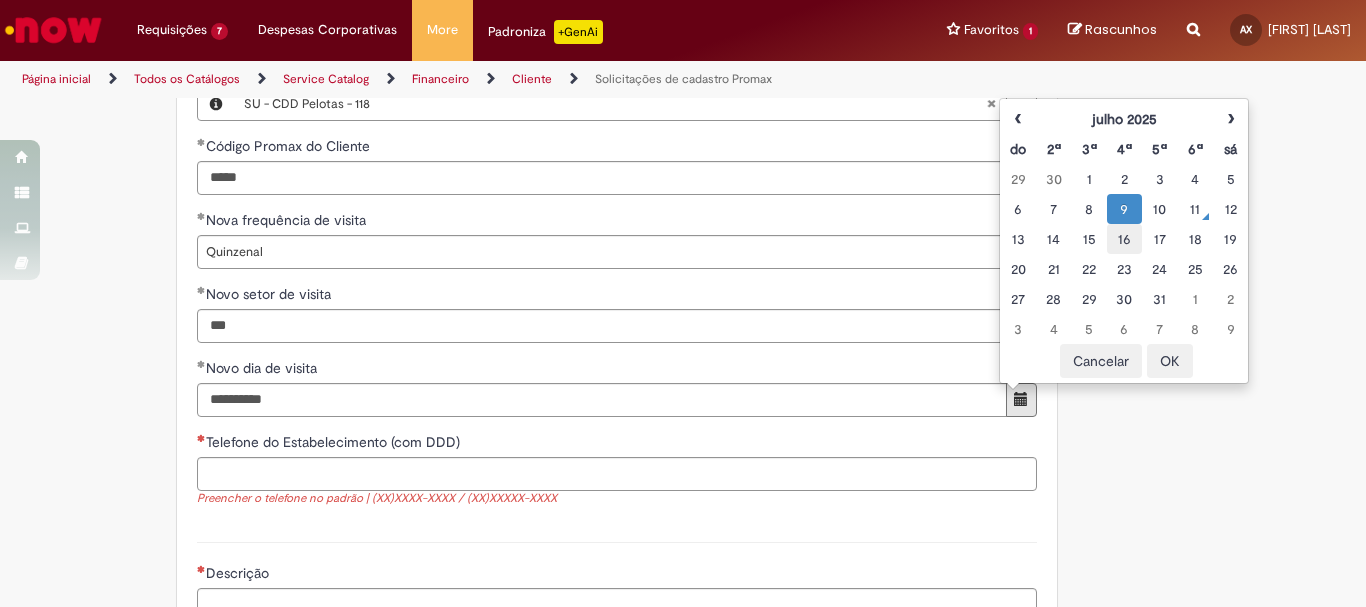 click on "16" at bounding box center (1124, 239) 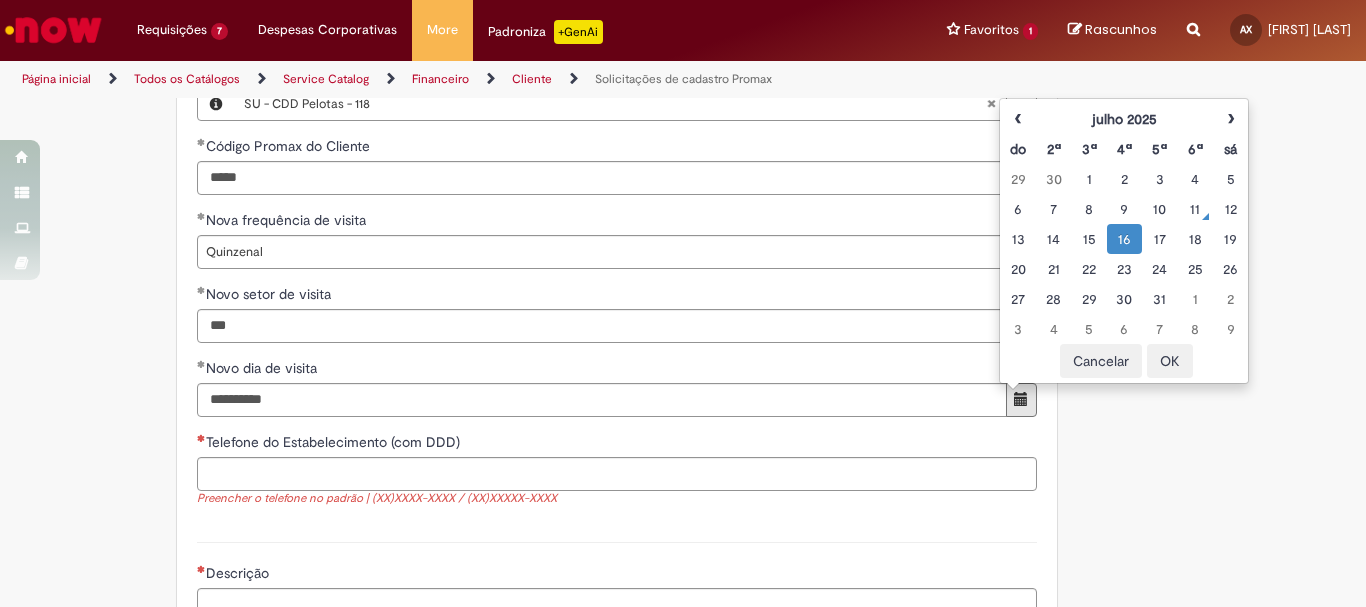 click on "OK" at bounding box center [1170, 361] 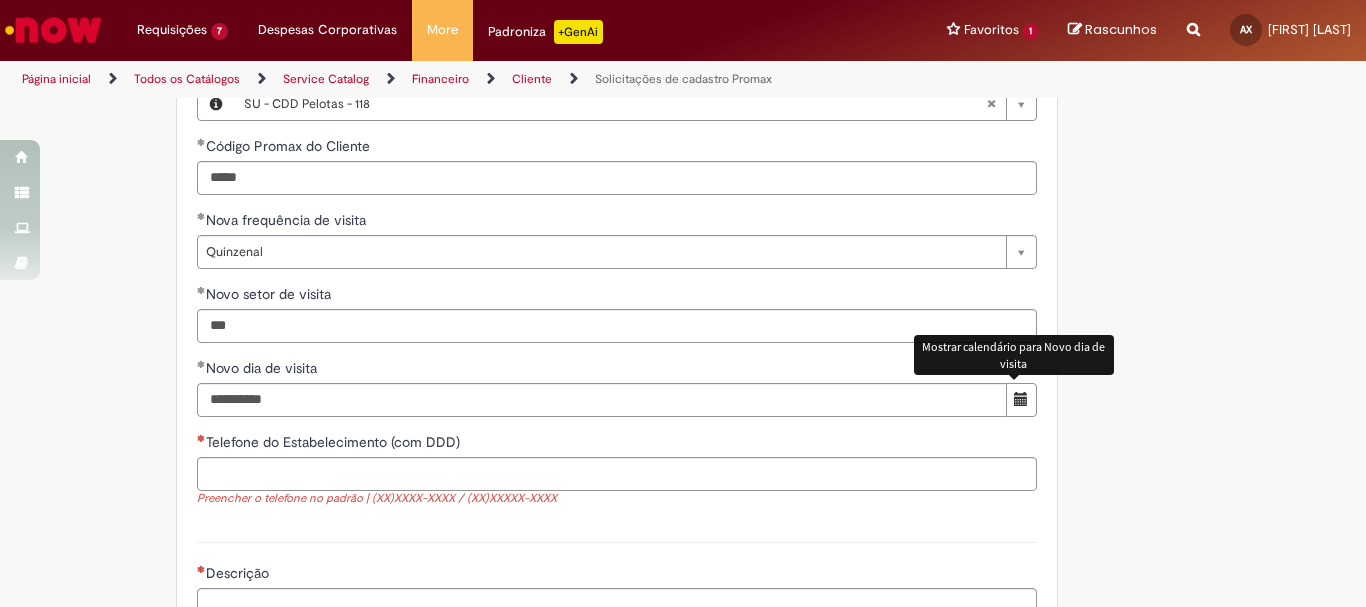 drag, startPoint x: 1184, startPoint y: 336, endPoint x: 1186, endPoint y: 323, distance: 13.152946 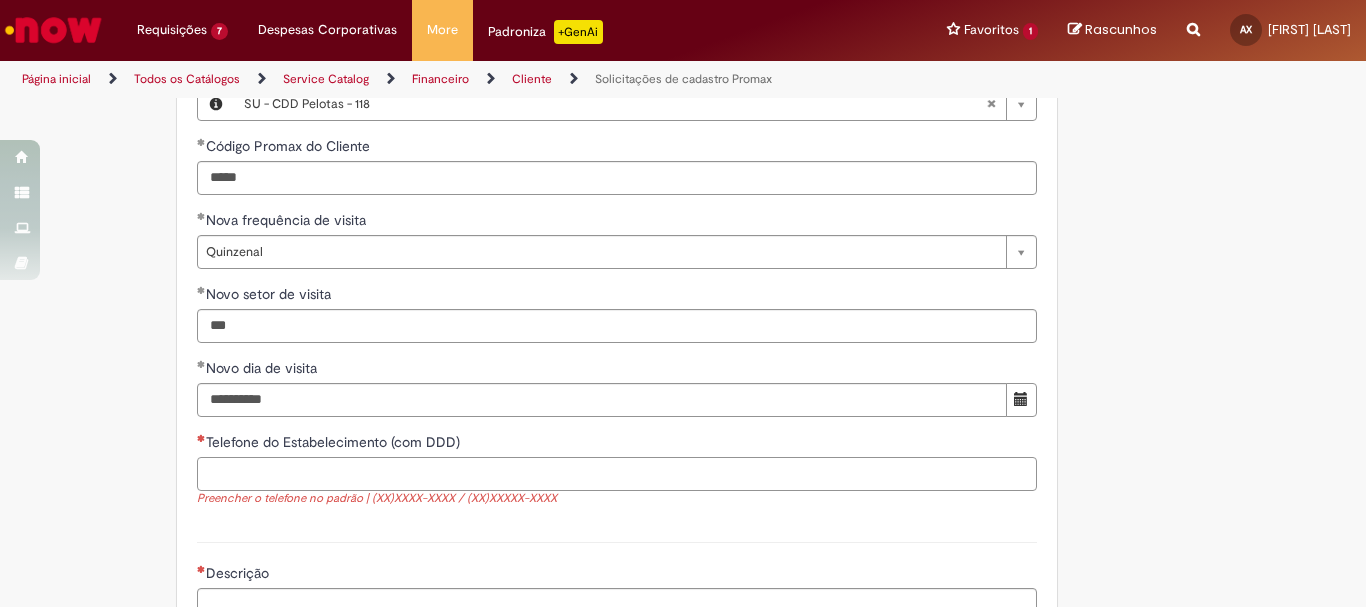 paste on "**********" 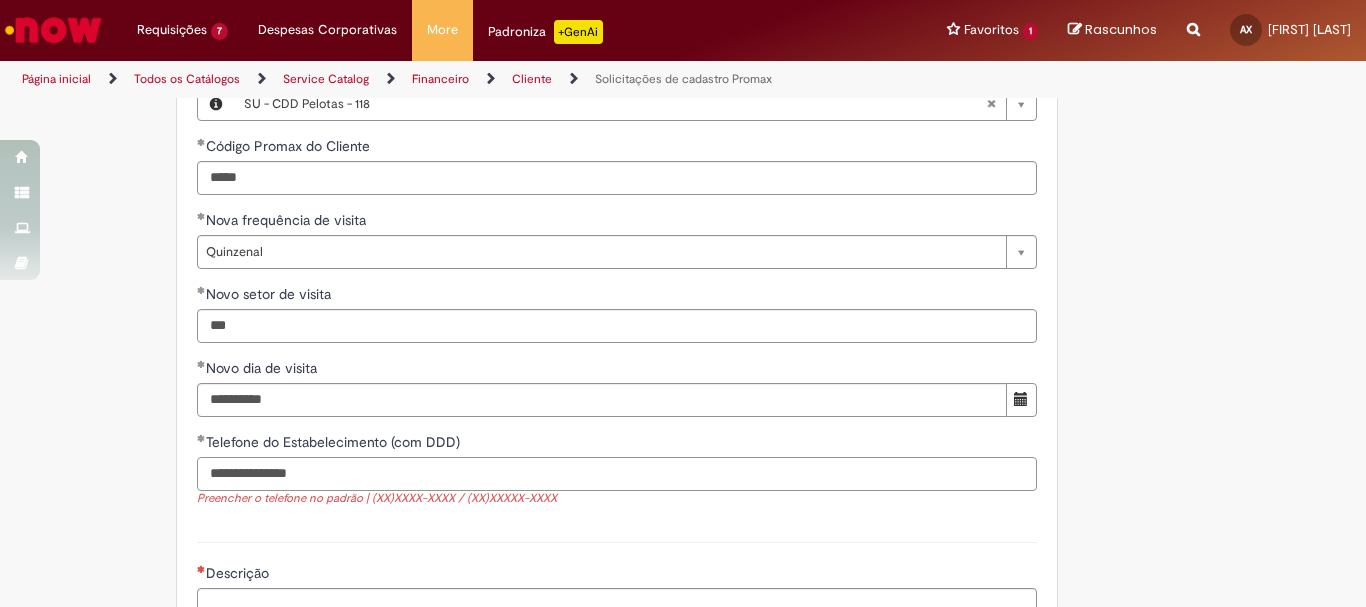 type on "**********" 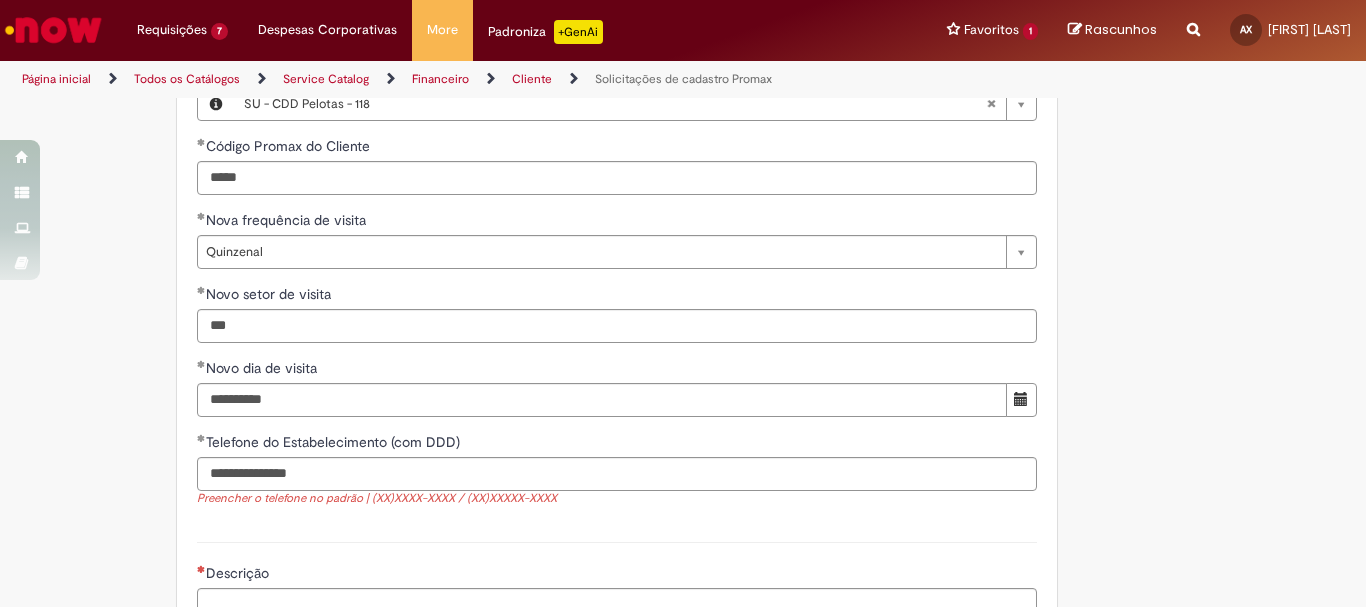 click on "Adicionar a Favoritos
Solicitações de cadastro Promax
Oferta exclusiva para bloqueio, desbloqueio, reativação e transferência de PDVs entre Operações, cadastro manuais de CDDS, fábricas e eventos.
📌 Em anexo, você encontra o nosso  Book de Documentos  com as orientações necessárias. Acesse também nosso SharePoint: 🔗  https://anheuserbuschinbev.sharepoint.com/sites/ComunicacaoOTC E-mail de contato:   customer_care_csc@AnheuserBuschInBev.onmicrosoft.com
⚠️  Importante: As solicitações de  atualização de dados ou documentos  devem ser realizadas  exclusivamente pela plataforma Bees Care (Zendesk),  atraves do Link 🔗  https://ab-inbevbr.zendesk.com
📥 Abaixo, você confere o passo a passo de como abrir uma solicitação na plataforma.
SAP Interim Country Code ** Favorecido" at bounding box center (585, -147) 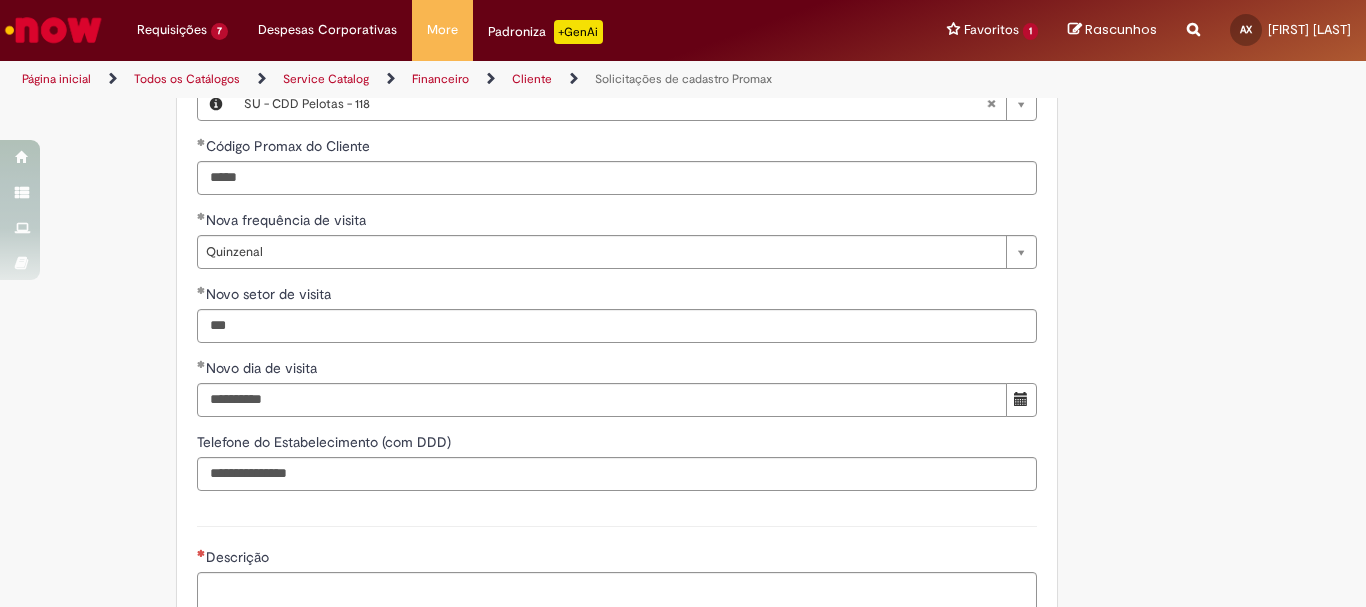 scroll, scrollTop: 1784, scrollLeft: 0, axis: vertical 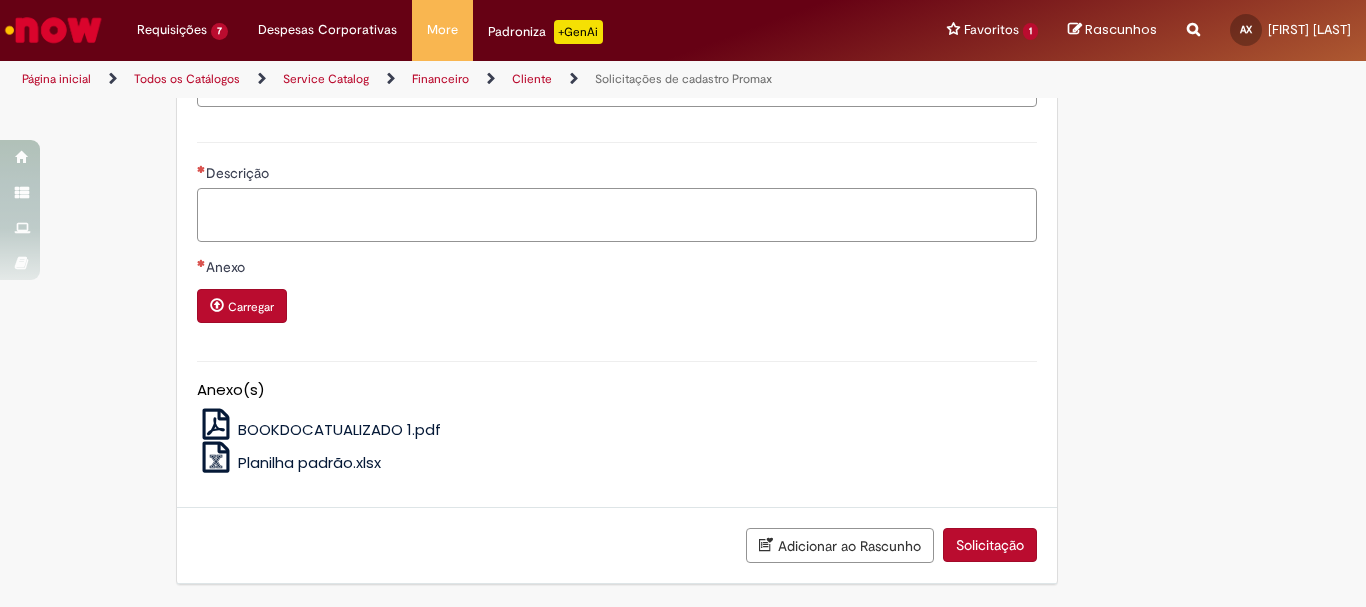 click on "Descrição" at bounding box center [617, 215] 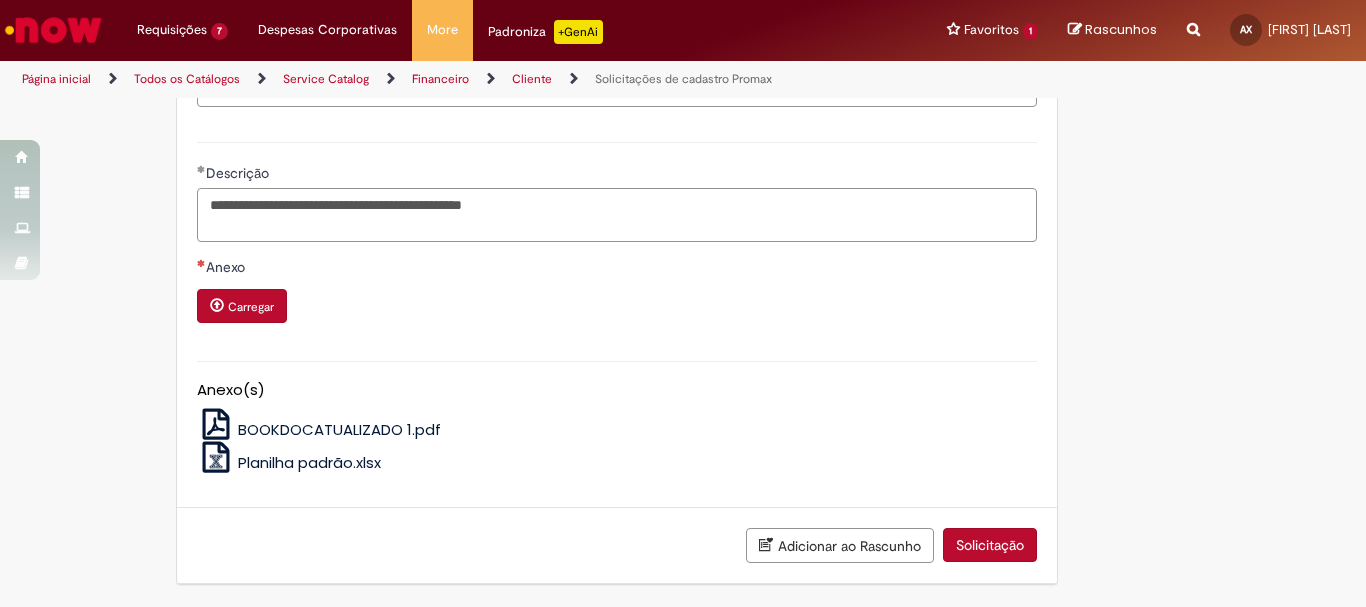 type on "**********" 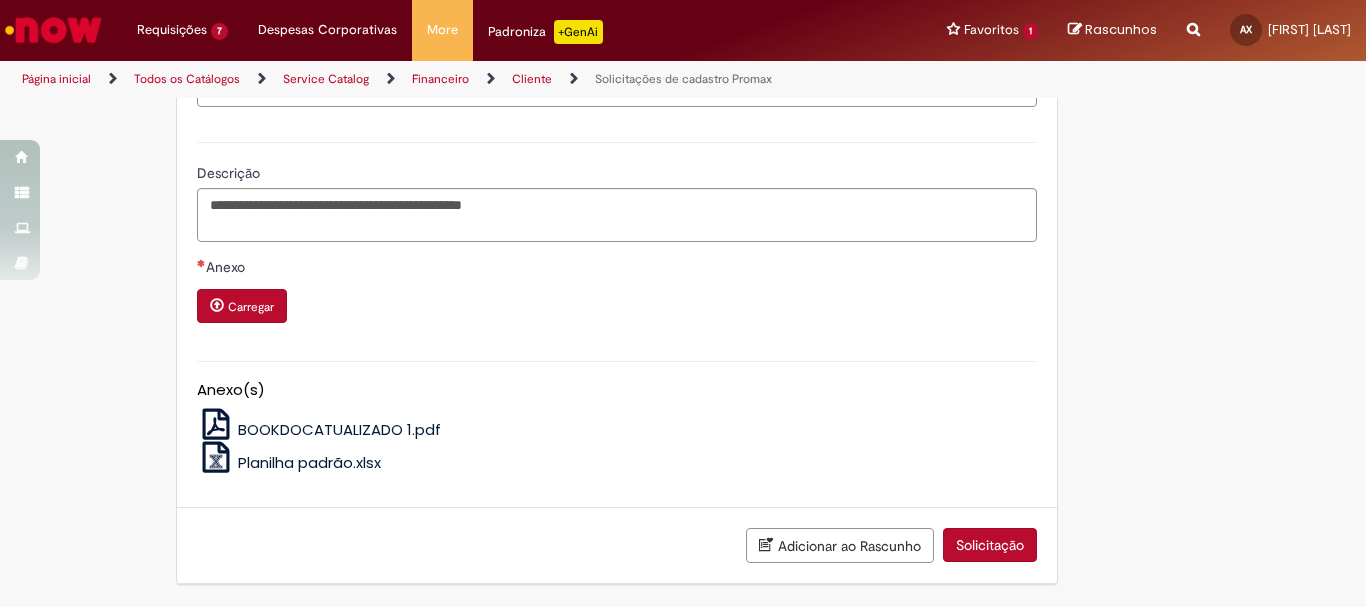 drag, startPoint x: 1151, startPoint y: 319, endPoint x: 807, endPoint y: 433, distance: 362.39758 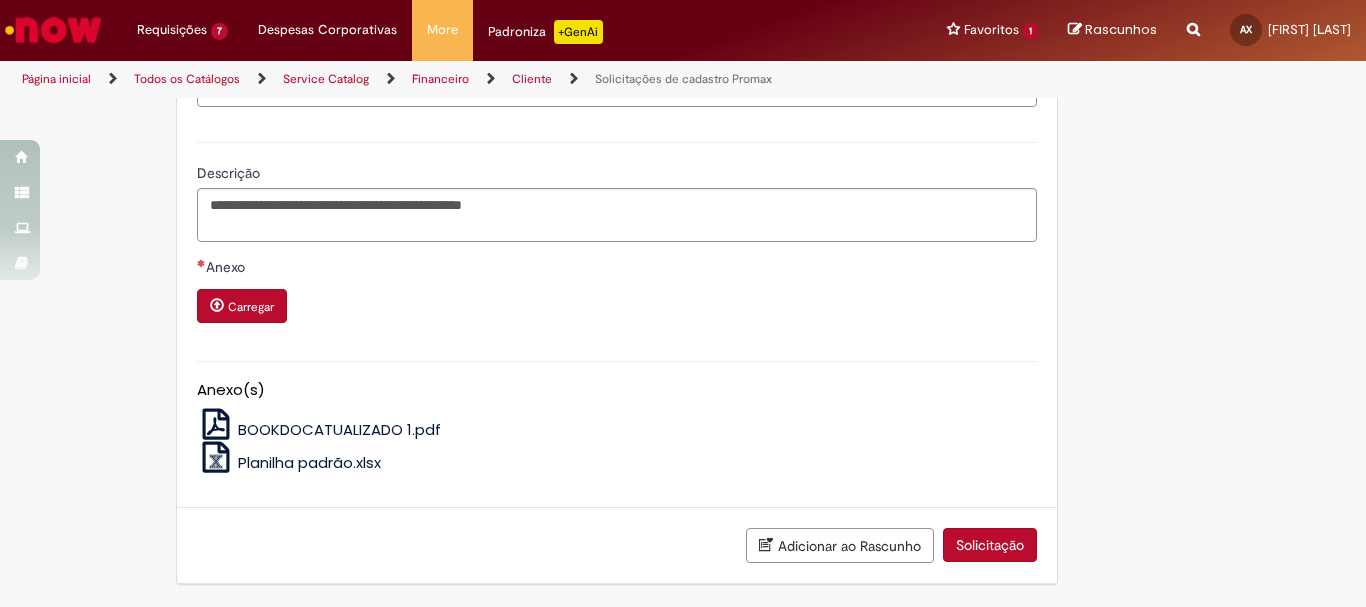 click on "Carregar" at bounding box center [242, 306] 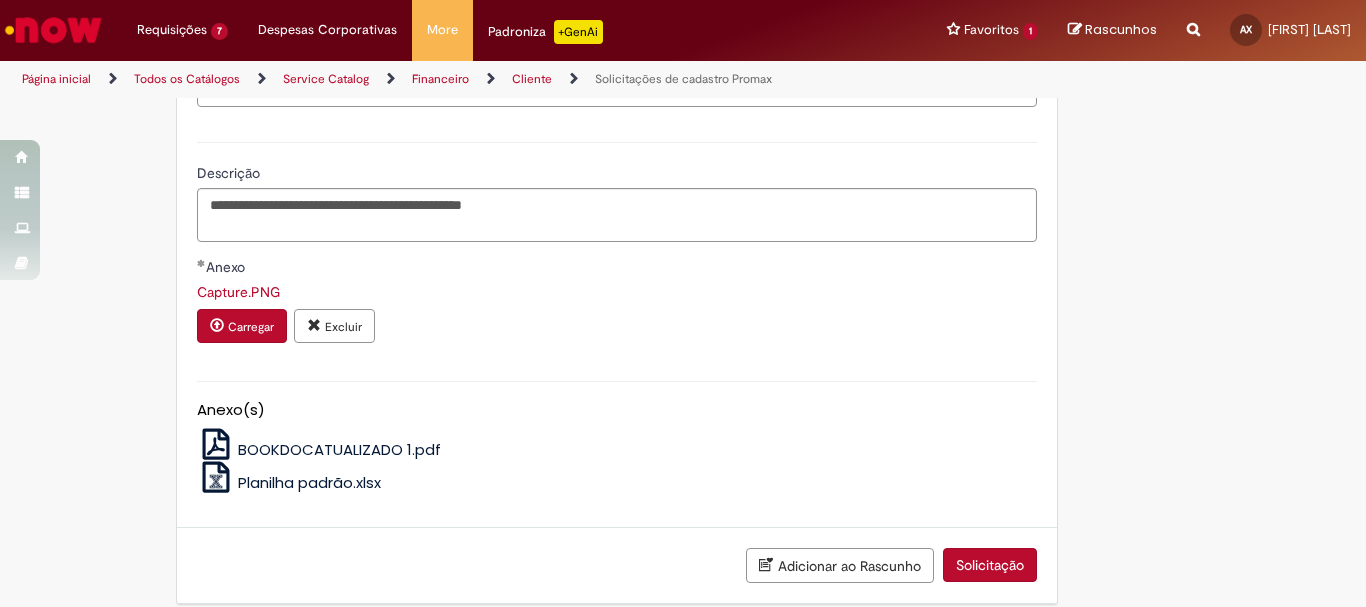 drag, startPoint x: 988, startPoint y: 554, endPoint x: 997, endPoint y: 549, distance: 10.29563 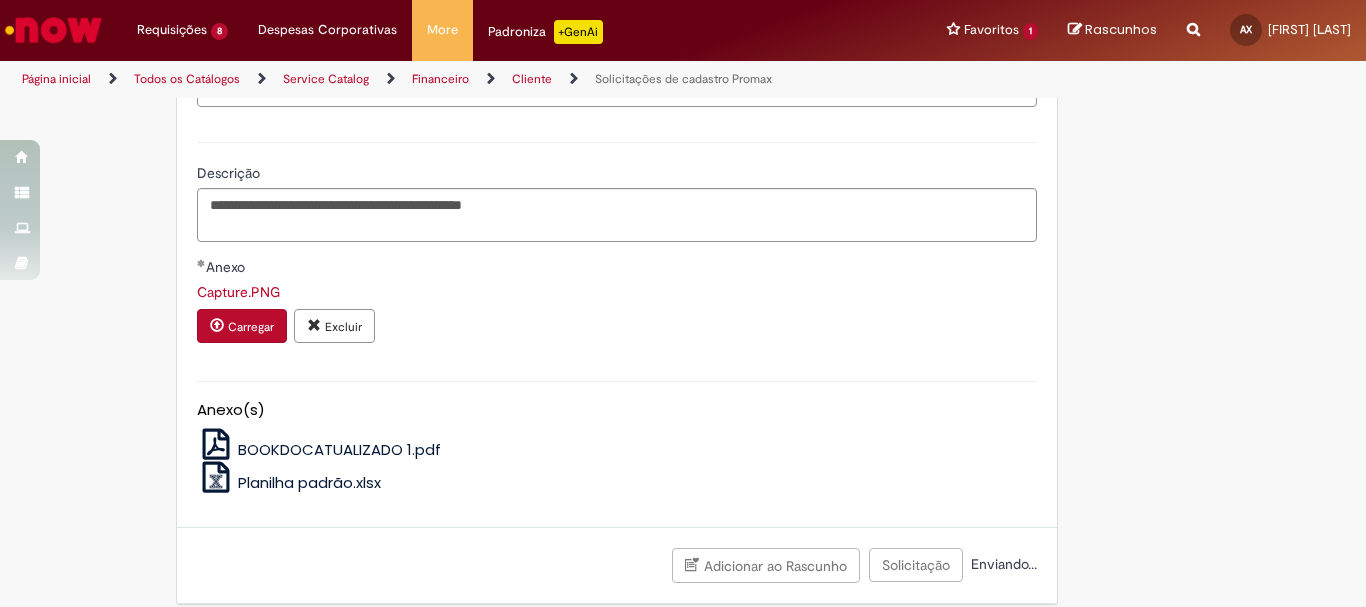 scroll, scrollTop: 1384, scrollLeft: 0, axis: vertical 